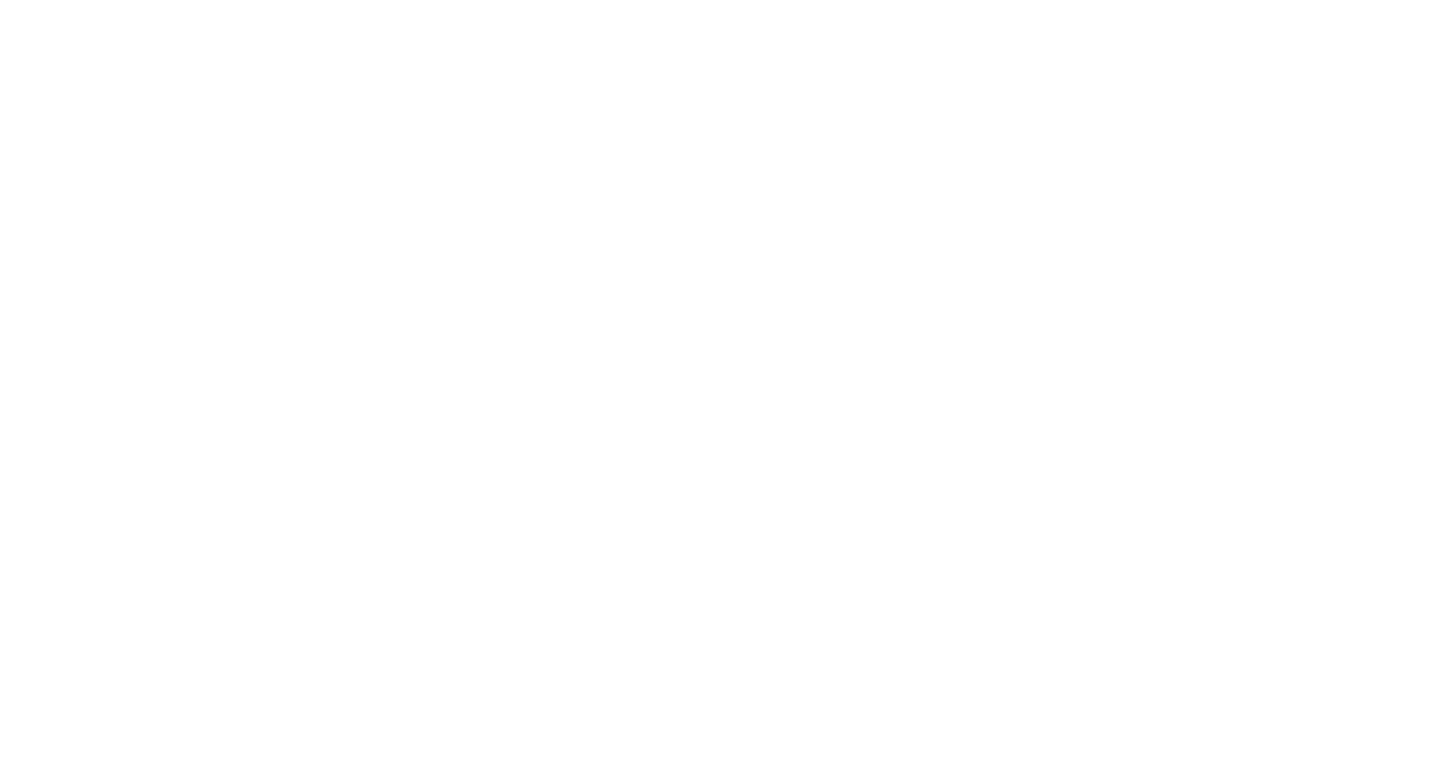 scroll, scrollTop: 0, scrollLeft: 0, axis: both 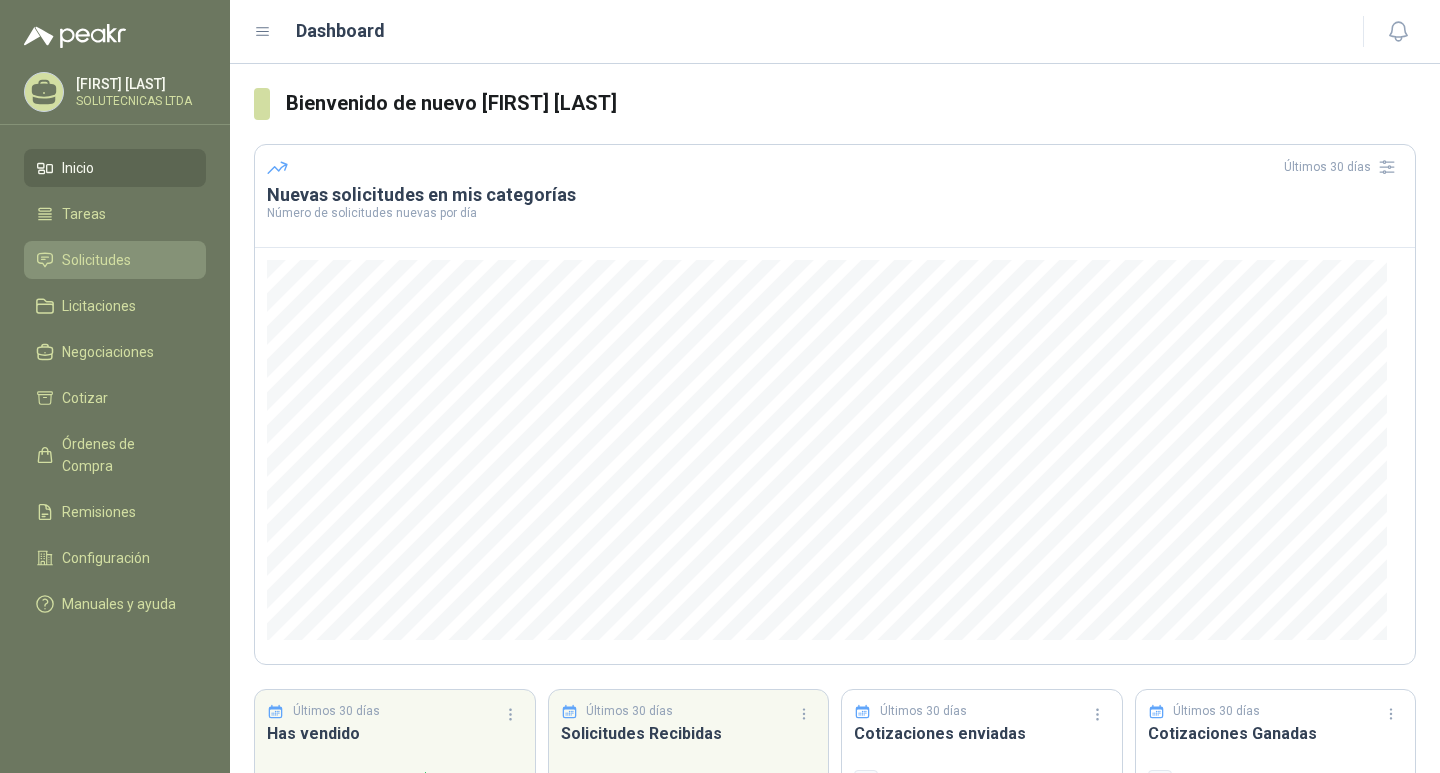 click on "Solicitudes" at bounding box center [96, 260] 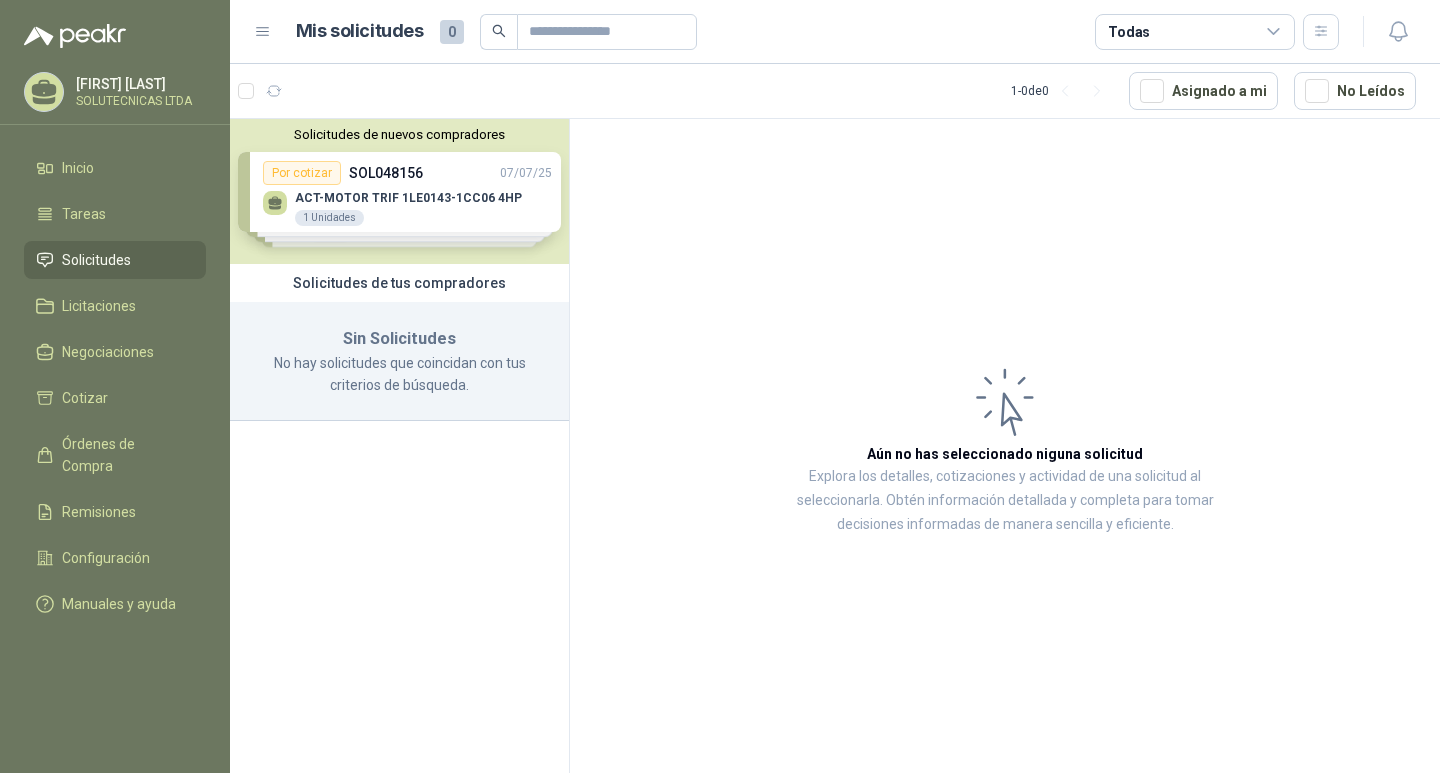 click on "Solicitudes de nuevos compradores Por cotizar SOL048156 [DATE]   ACT-MOTOR TRIF 1LE0143-1CC06 4HP 1   Unidades Por cotizar SOL048157 [DATE]   ACT- MOTOR 3.6HP/1150RPM/220V TRIFASICO 1   Unidades Por cotizar SOL048153 [DATE]   LAMINA HIERRO 3/4" 4 X 8                 1   UND  Por cotizar SOL048151 [DATE]   LAMINA HIERRO 1" 4 X 8                   1   UND  ¿Quieres recibir  cientos de solicitudes de compra  como estas todos los días? Agenda una reunión" at bounding box center (399, 191) 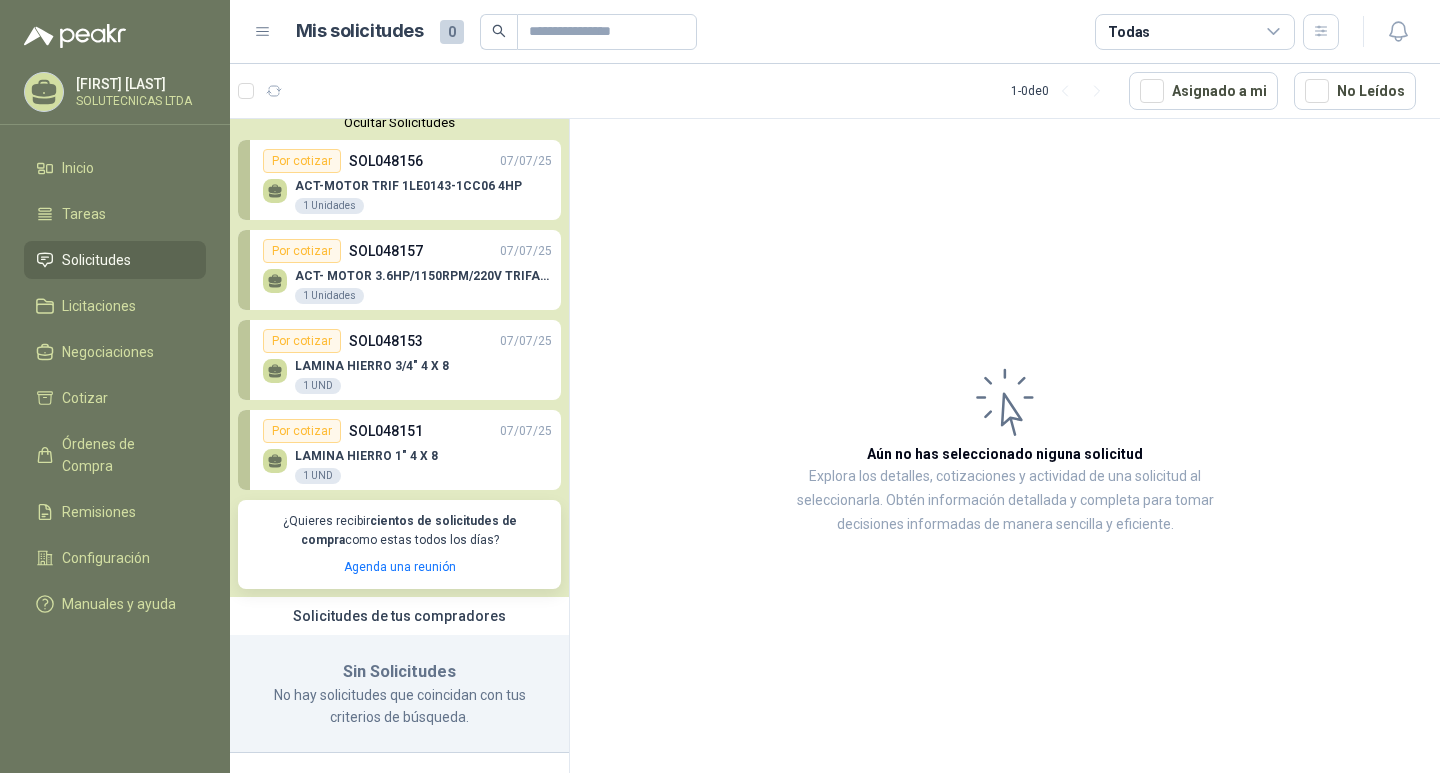 scroll, scrollTop: 14, scrollLeft: 0, axis: vertical 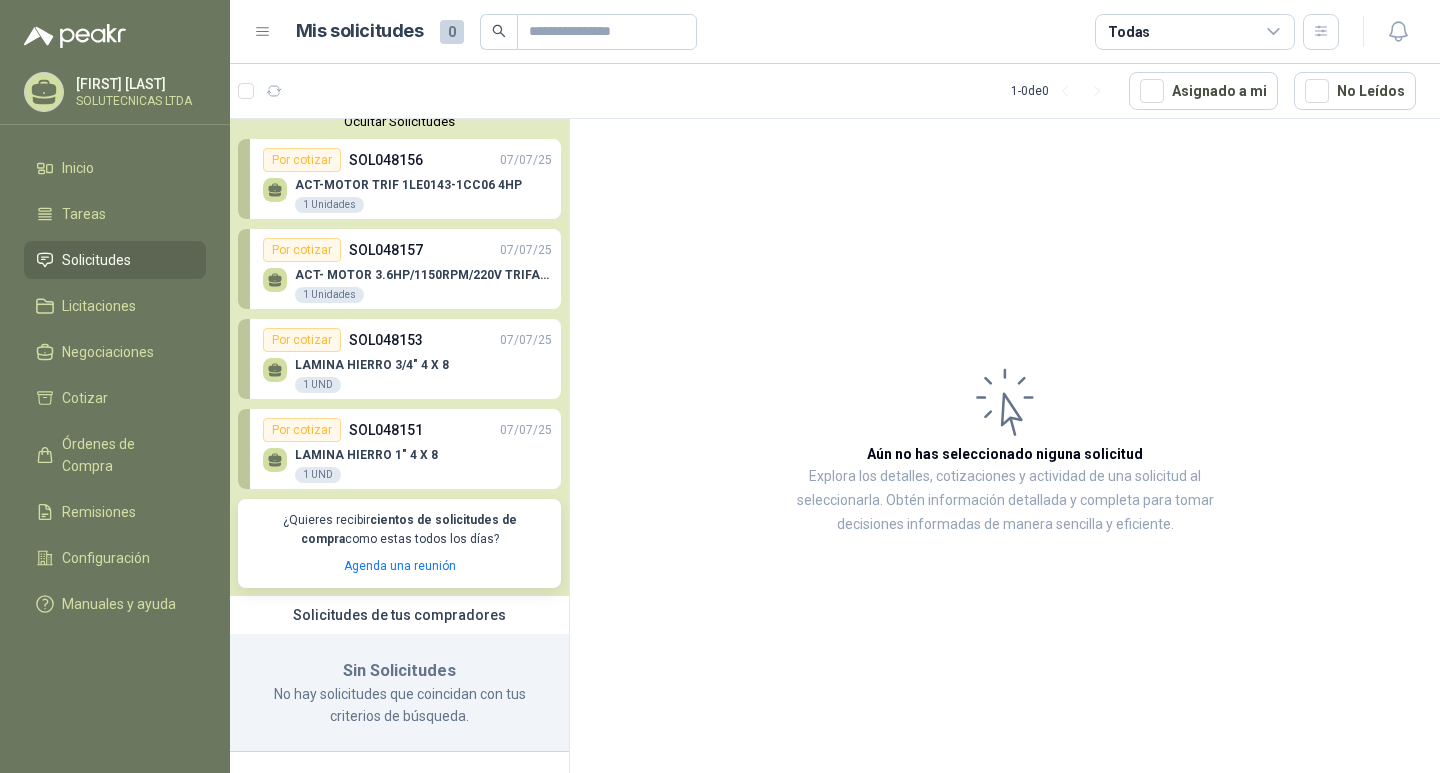 click on "Por cotizar" at bounding box center (302, 430) 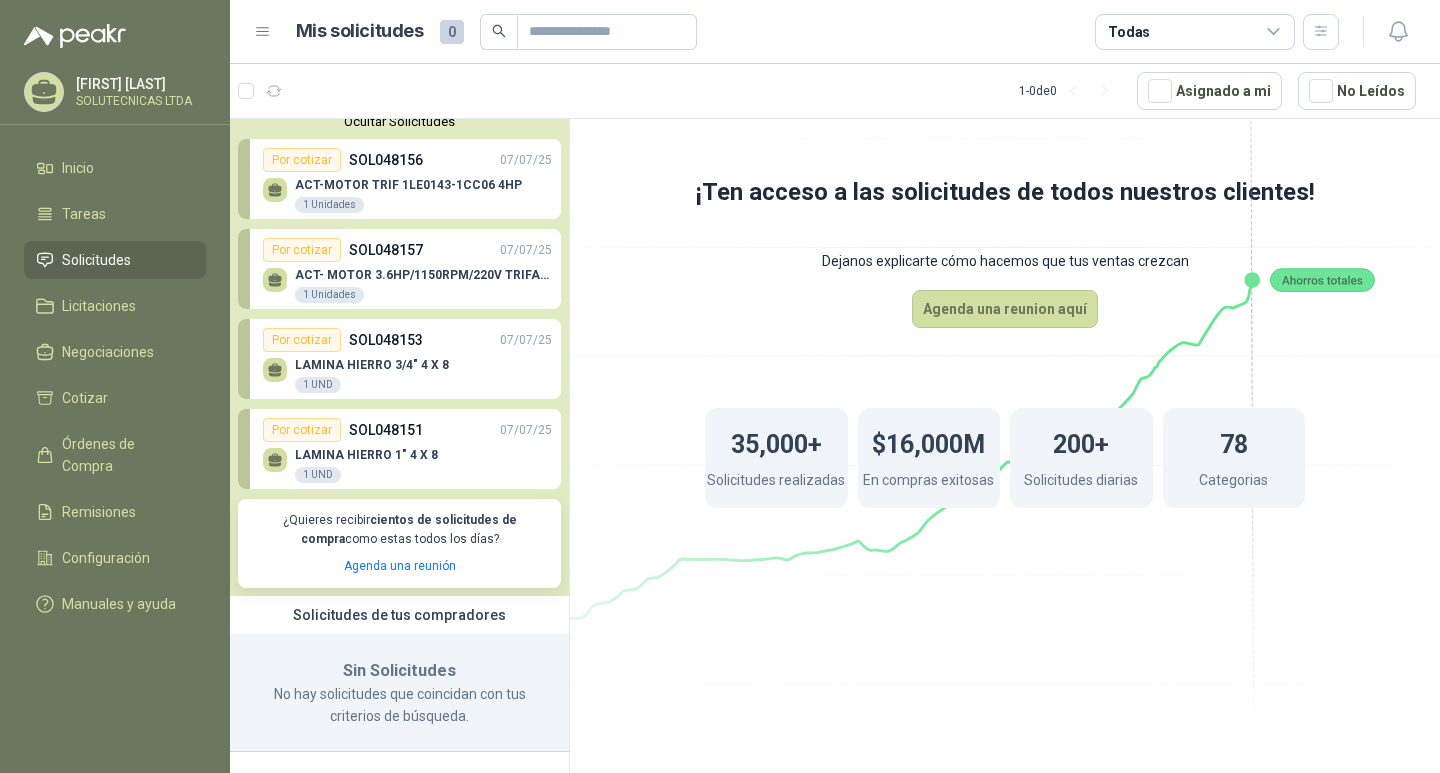 click on "SOL048151" at bounding box center (386, 430) 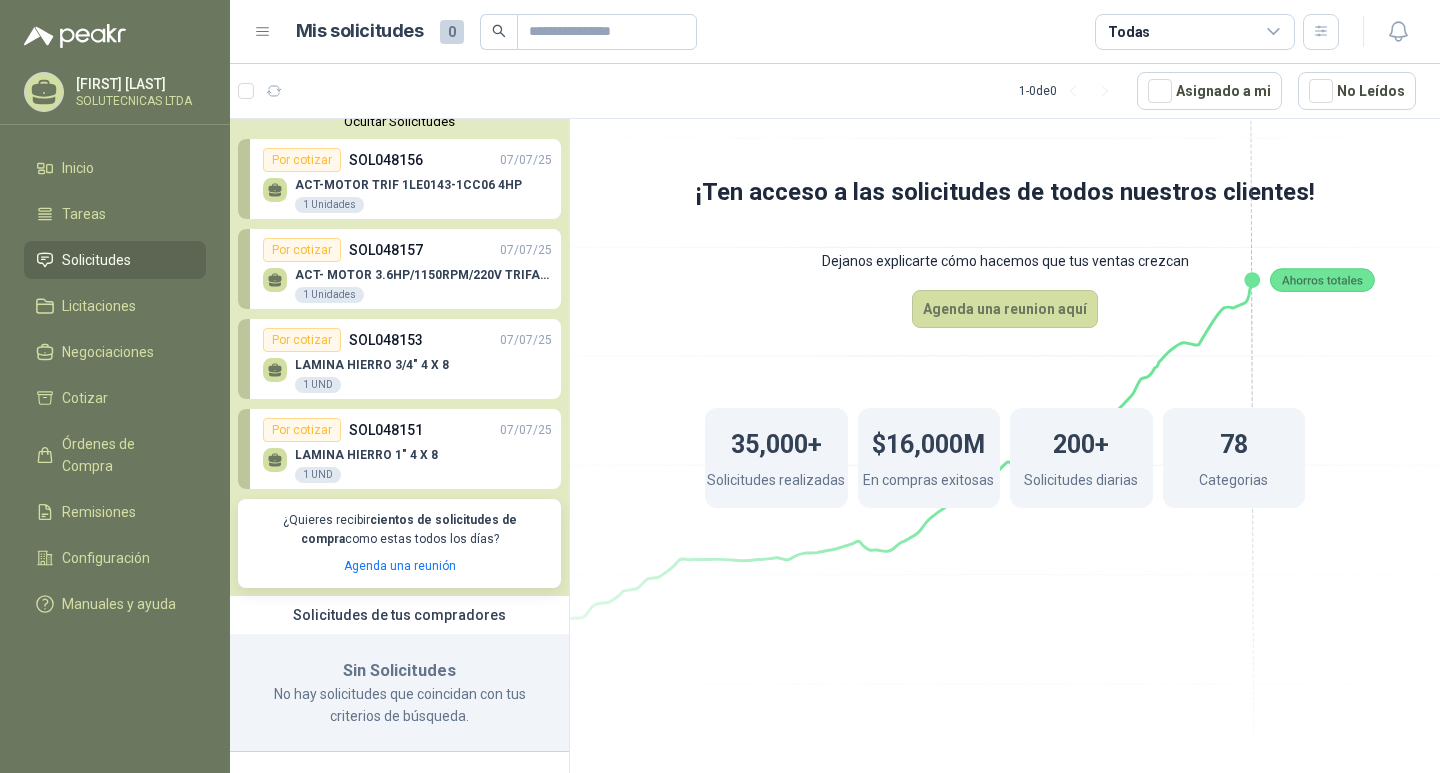 click at bounding box center [275, 460] 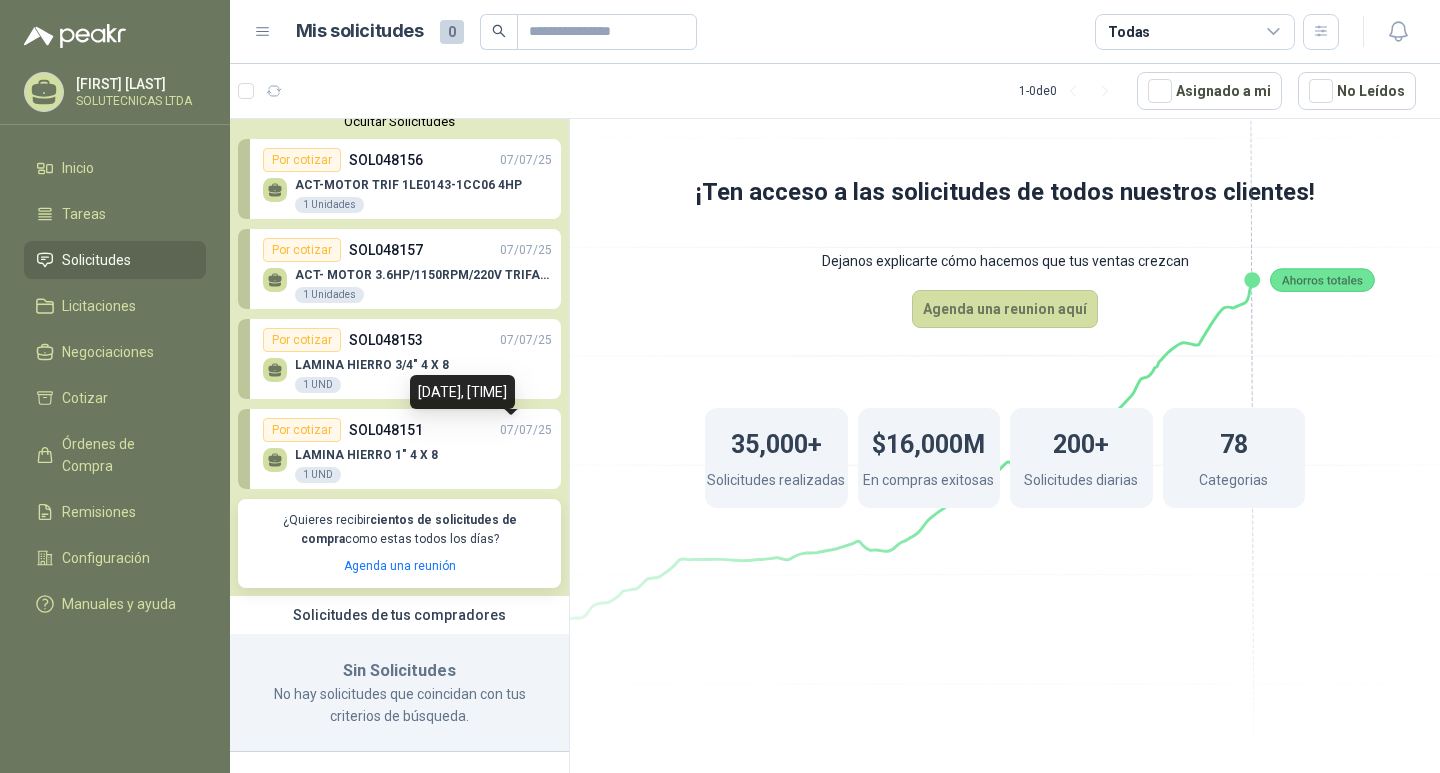 click on "07/07/25" at bounding box center (526, 430) 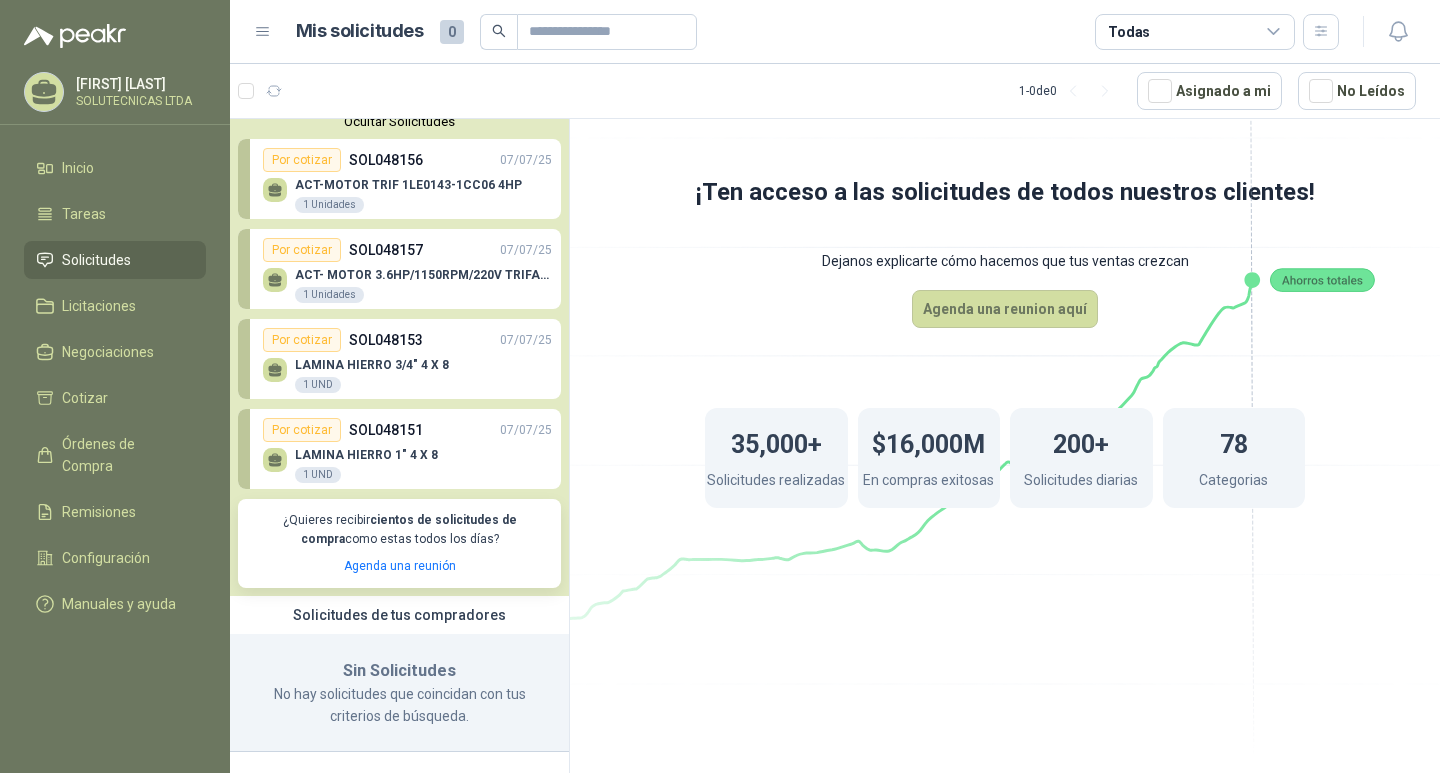 click on "LAMINA HIERRO 3/4" 4 X 8" at bounding box center (372, 365) 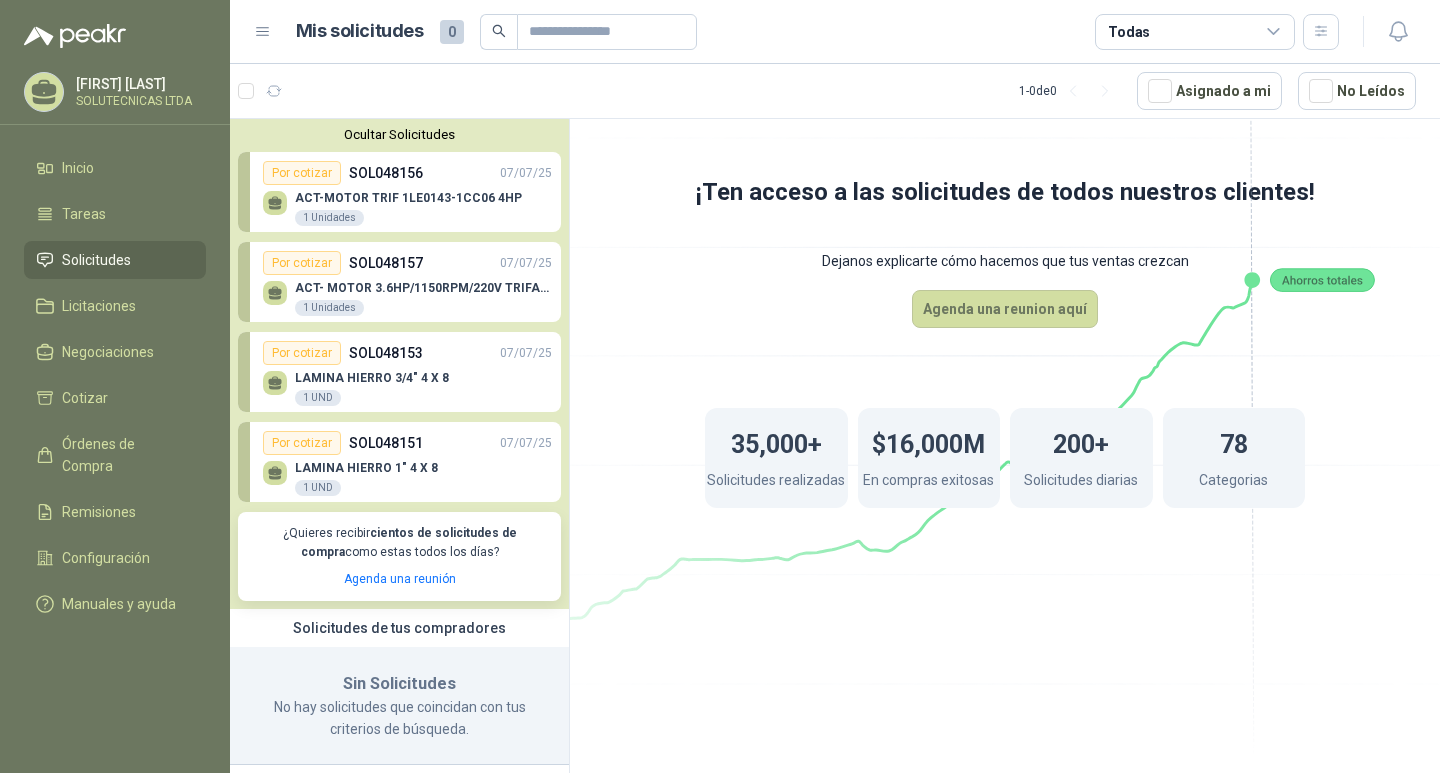 scroll, scrollTop: 14, scrollLeft: 0, axis: vertical 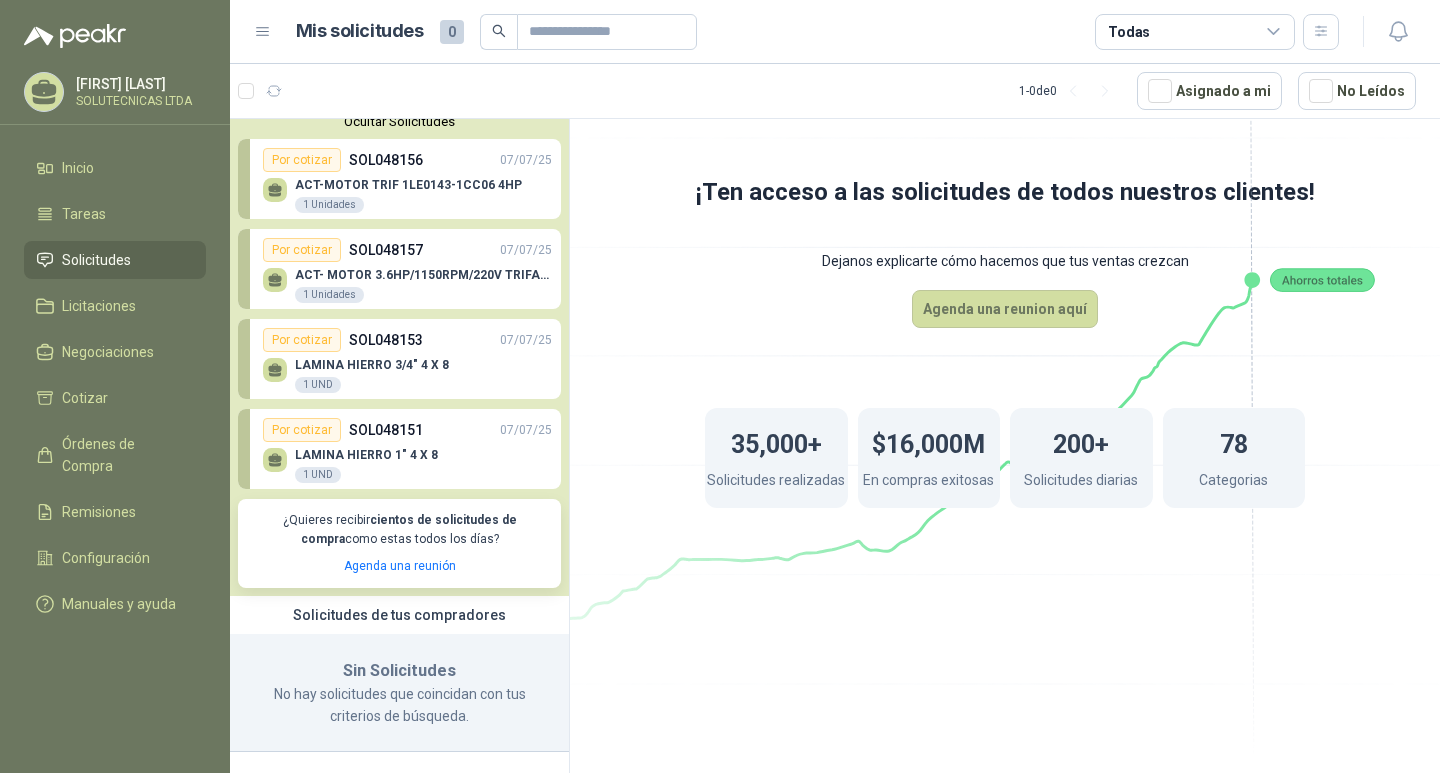 click on "LAMINA HIERRO 1" 4 X 8" at bounding box center [366, 455] 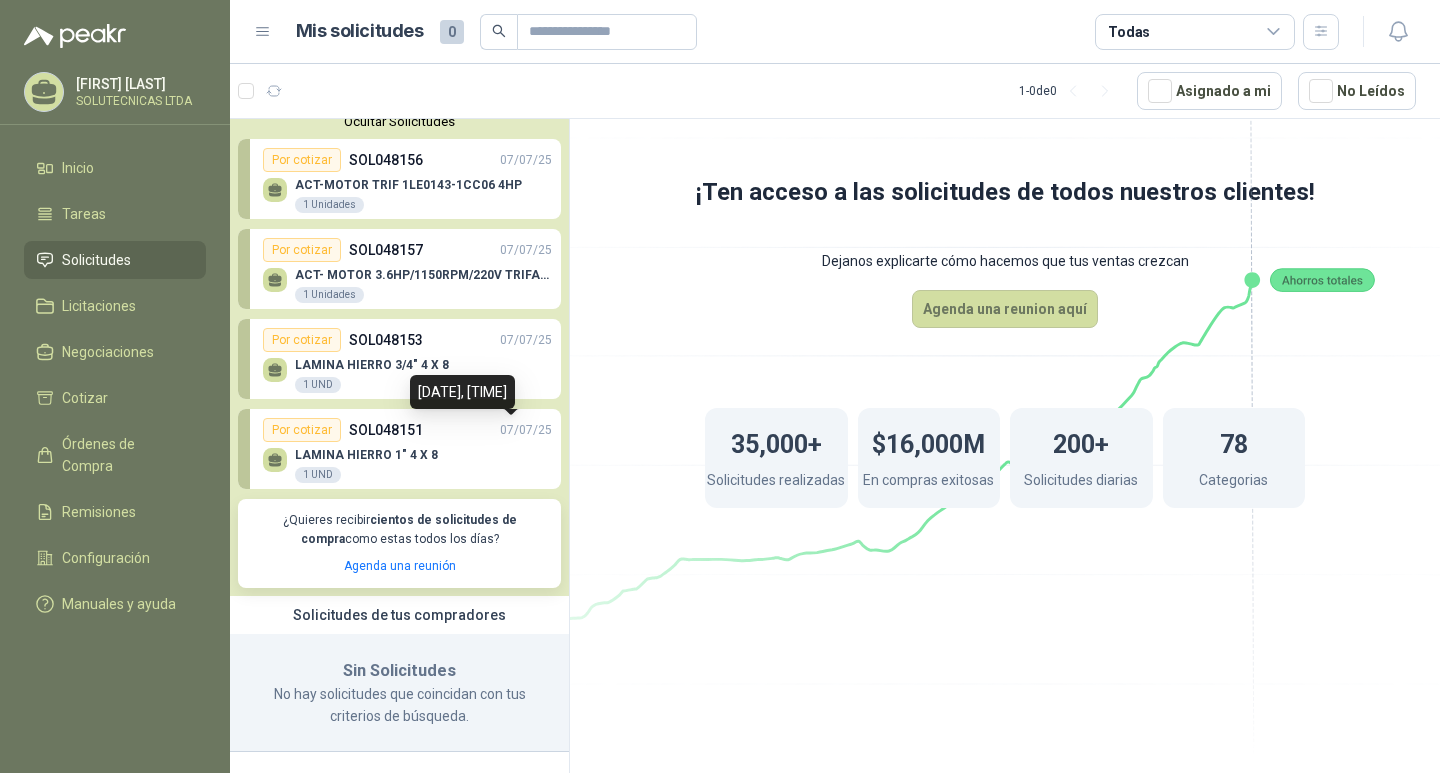 click on "07/07/25" at bounding box center (526, 430) 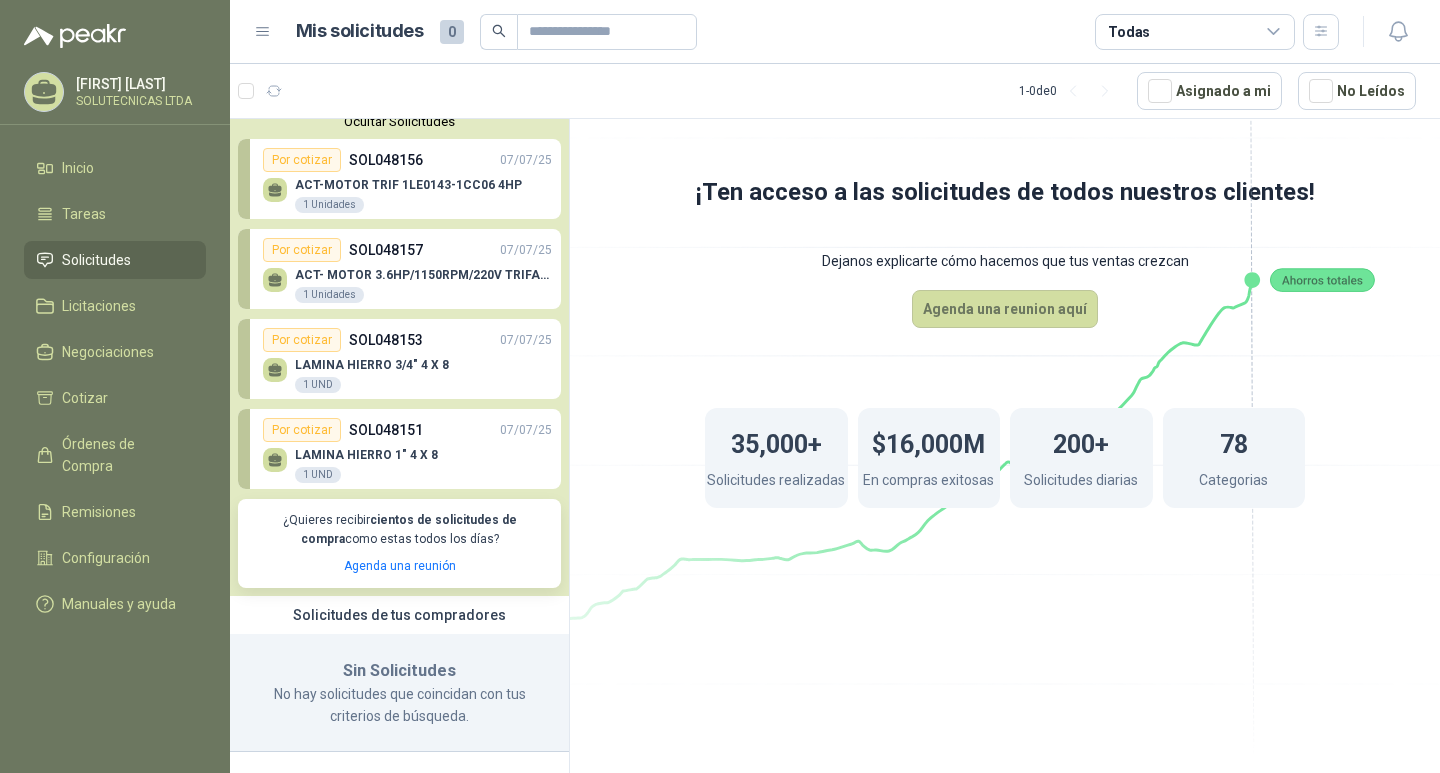 click at bounding box center (1274, 32) 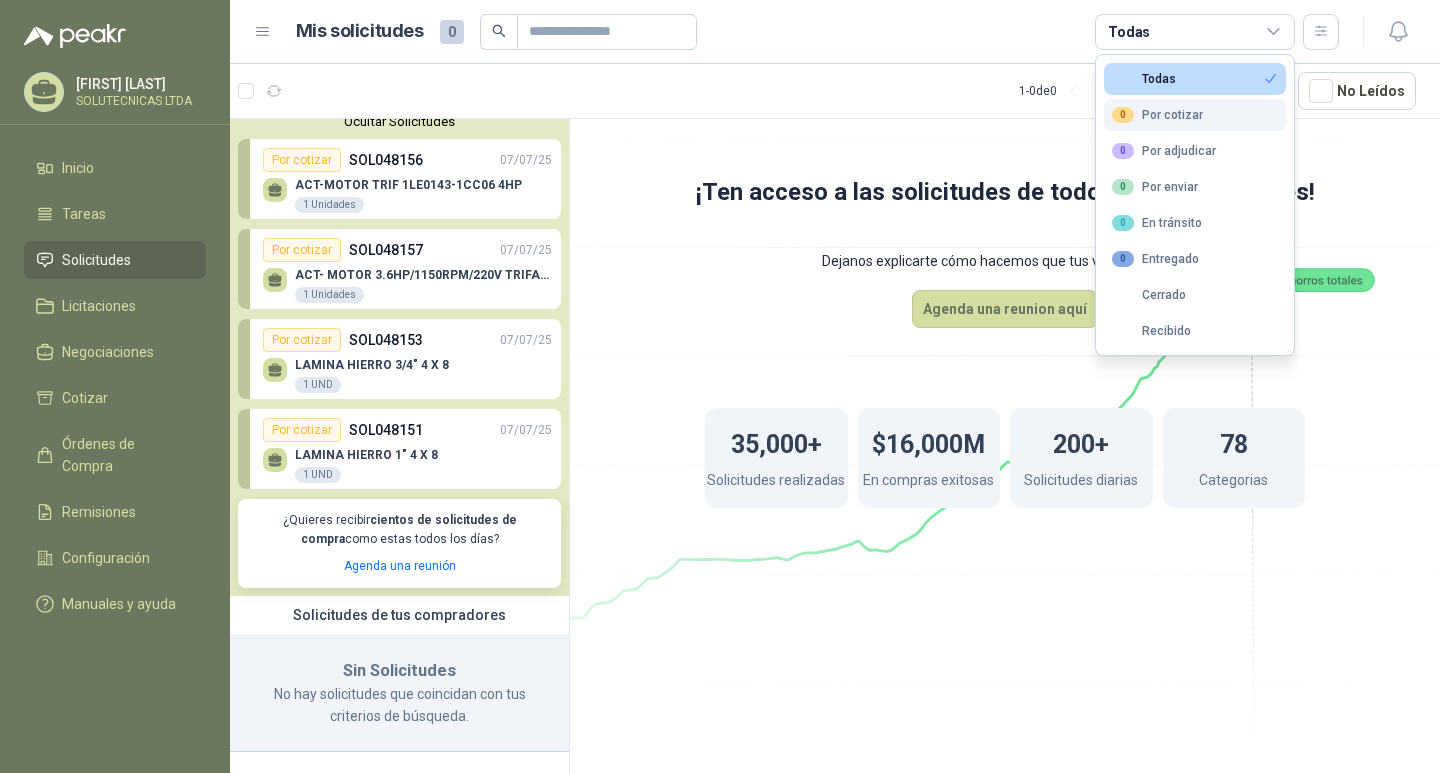 click on "0 Por cotizar" at bounding box center [1144, 79] 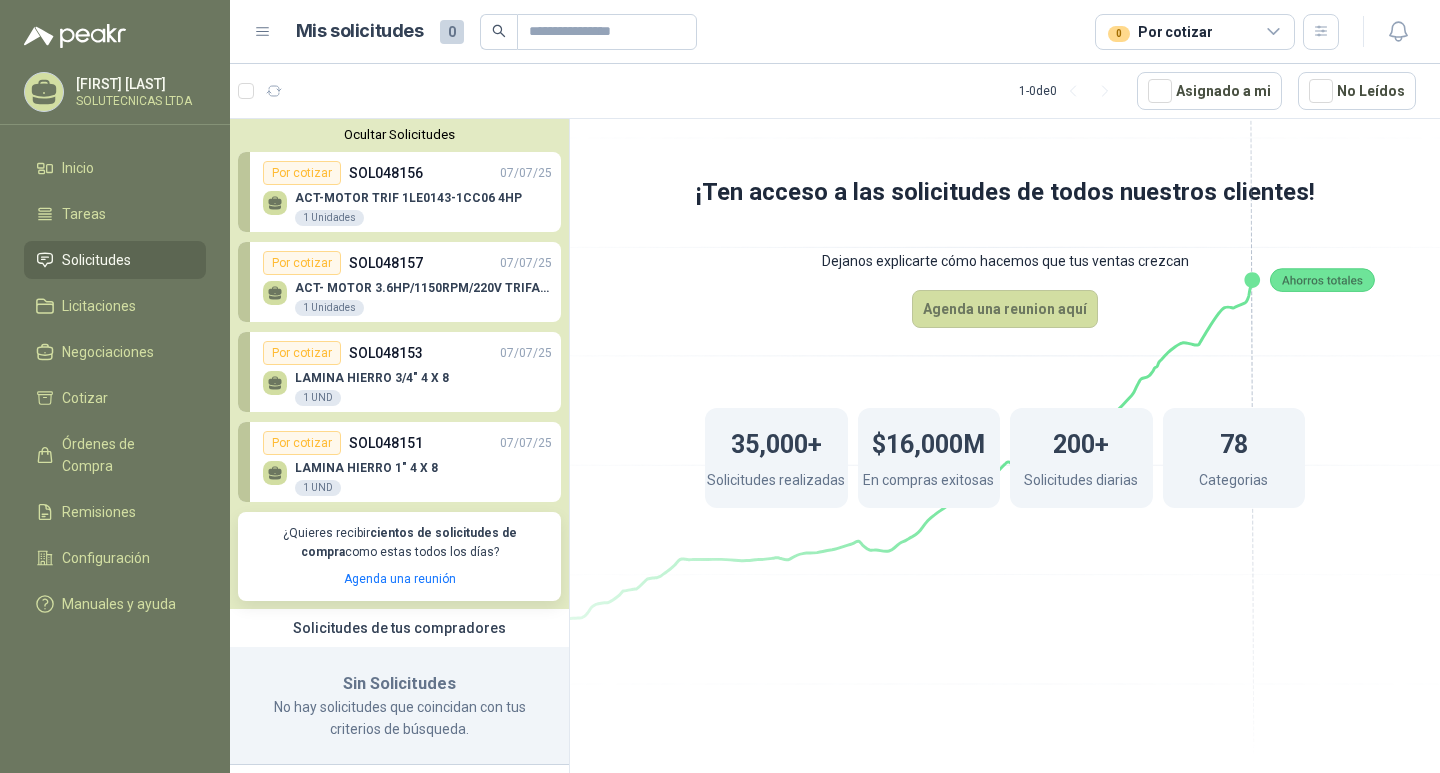 click at bounding box center [1005, 341] 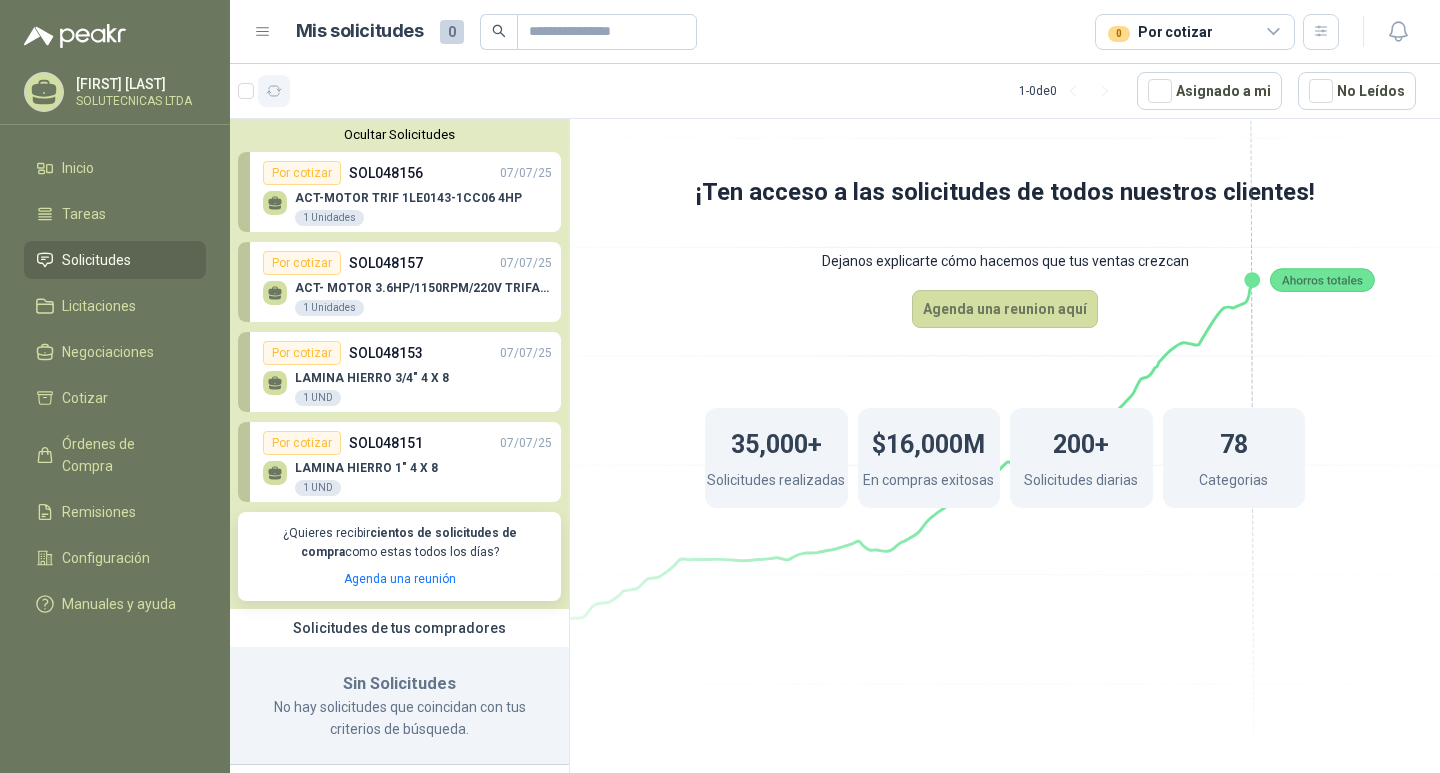 click at bounding box center [274, 91] 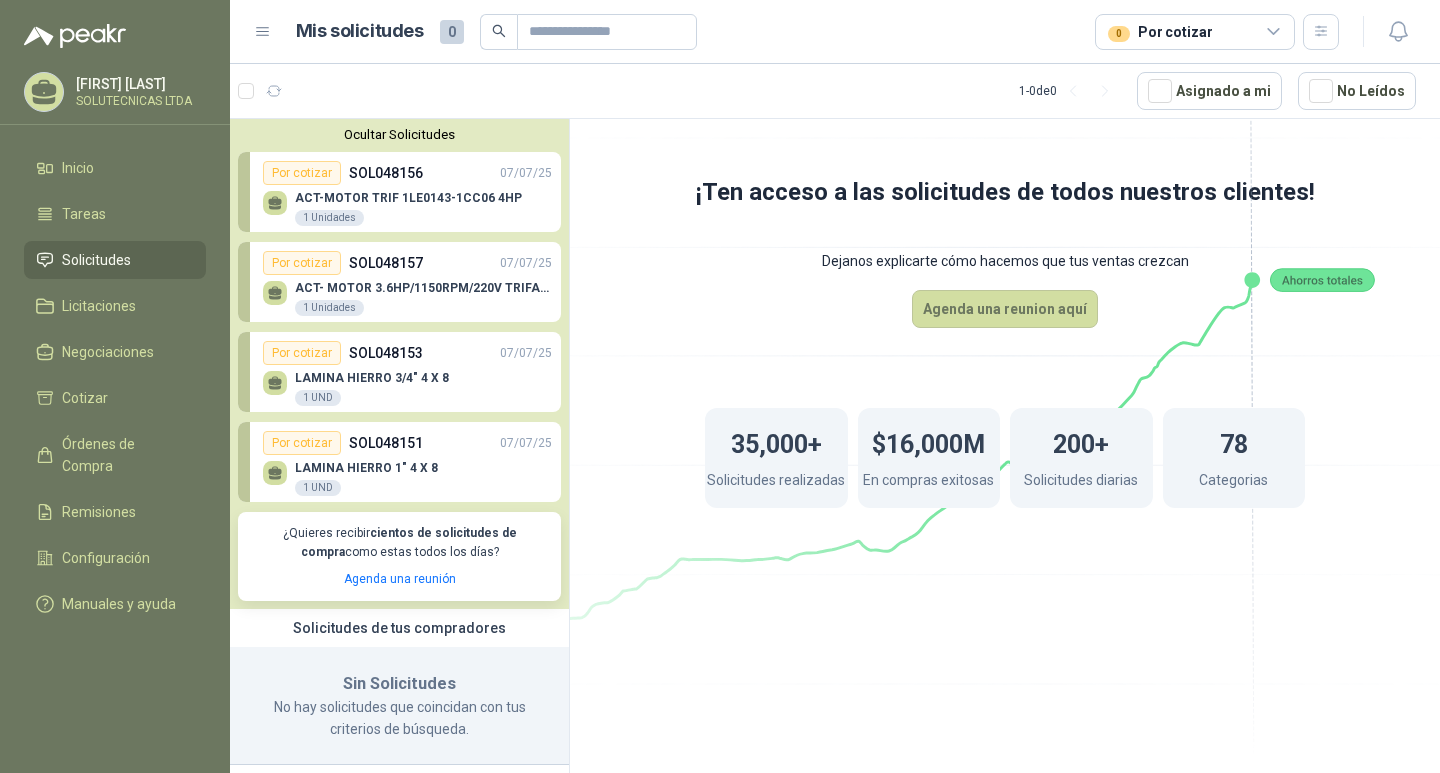 click on "SOL048153" at bounding box center [386, 353] 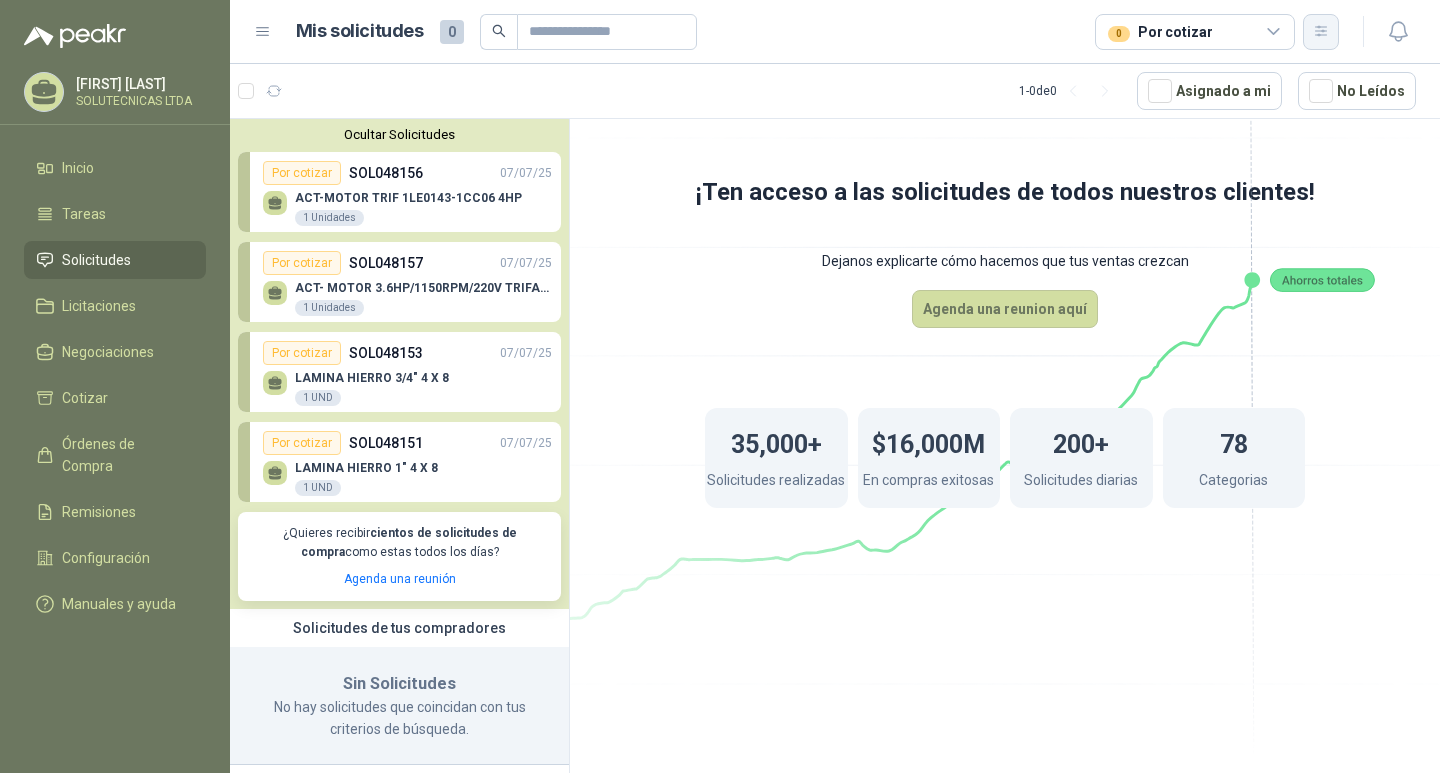 click at bounding box center (1321, 31) 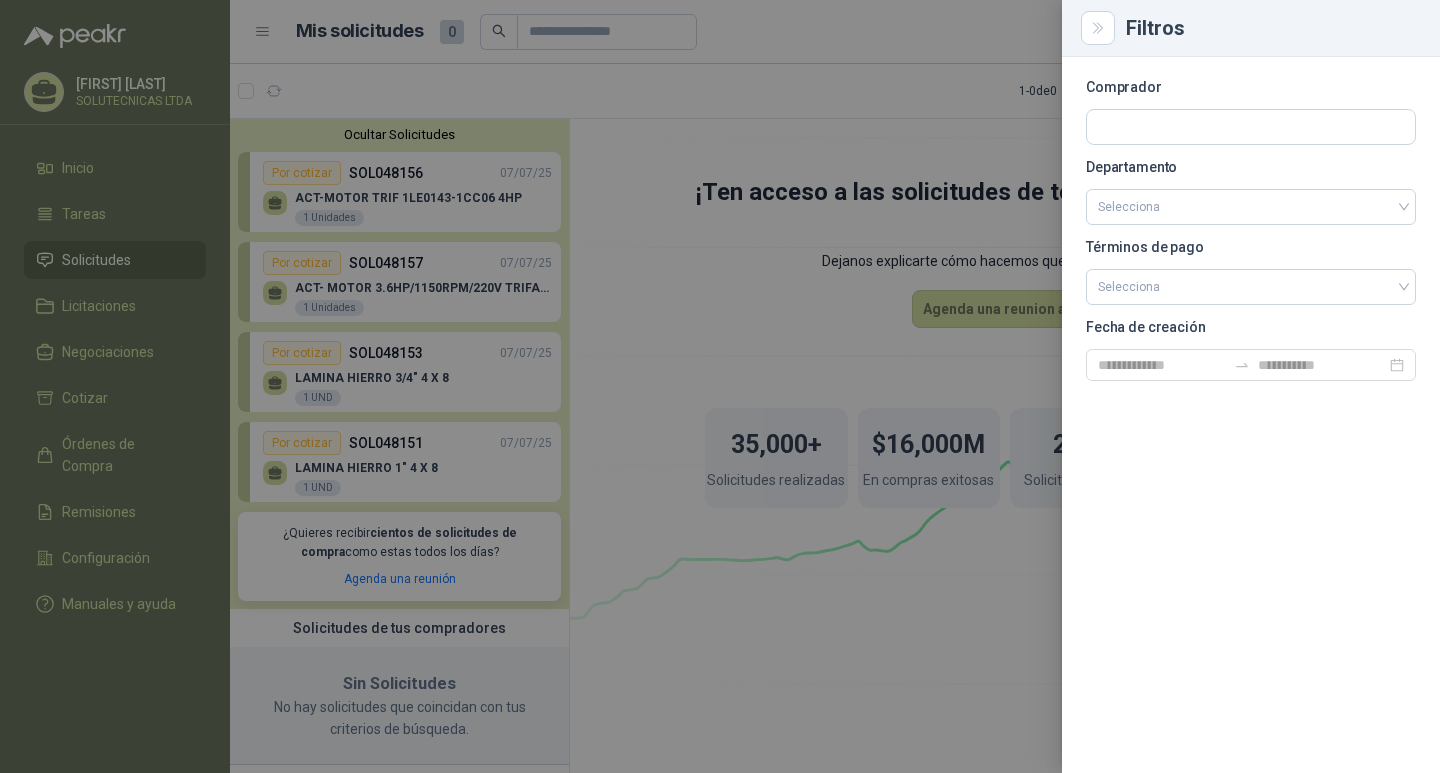 click at bounding box center [720, 386] 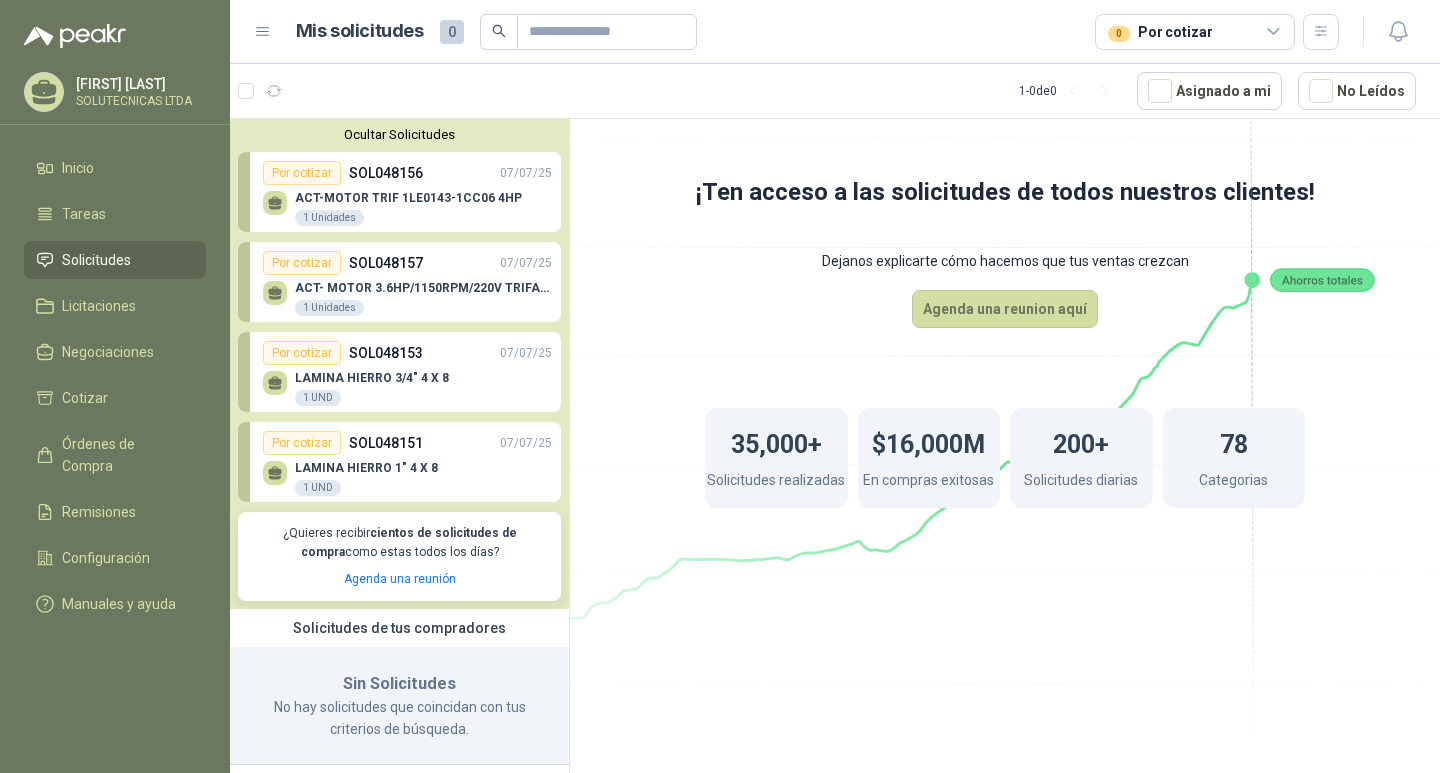 click at bounding box center (1274, 32) 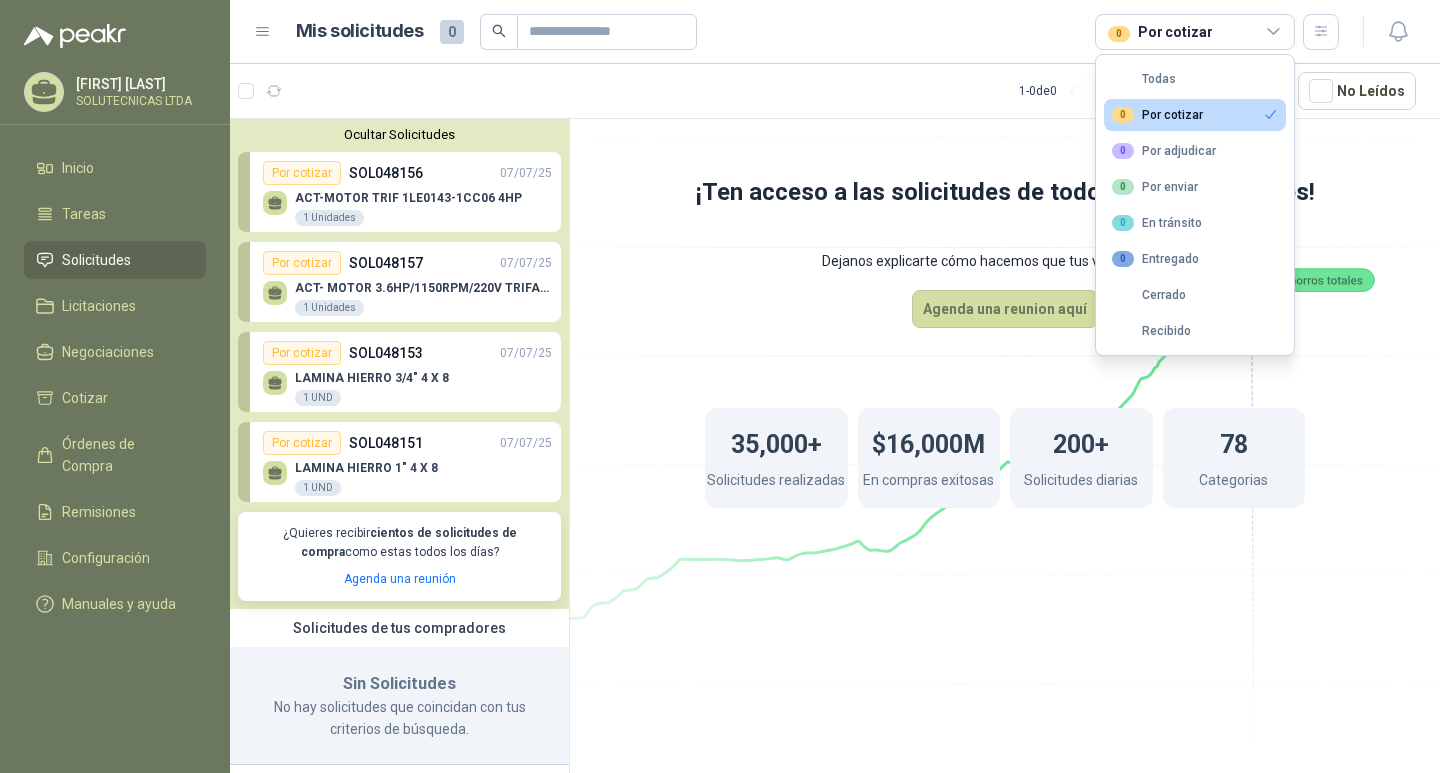 click on "0 Por cotizar" at bounding box center (1157, 115) 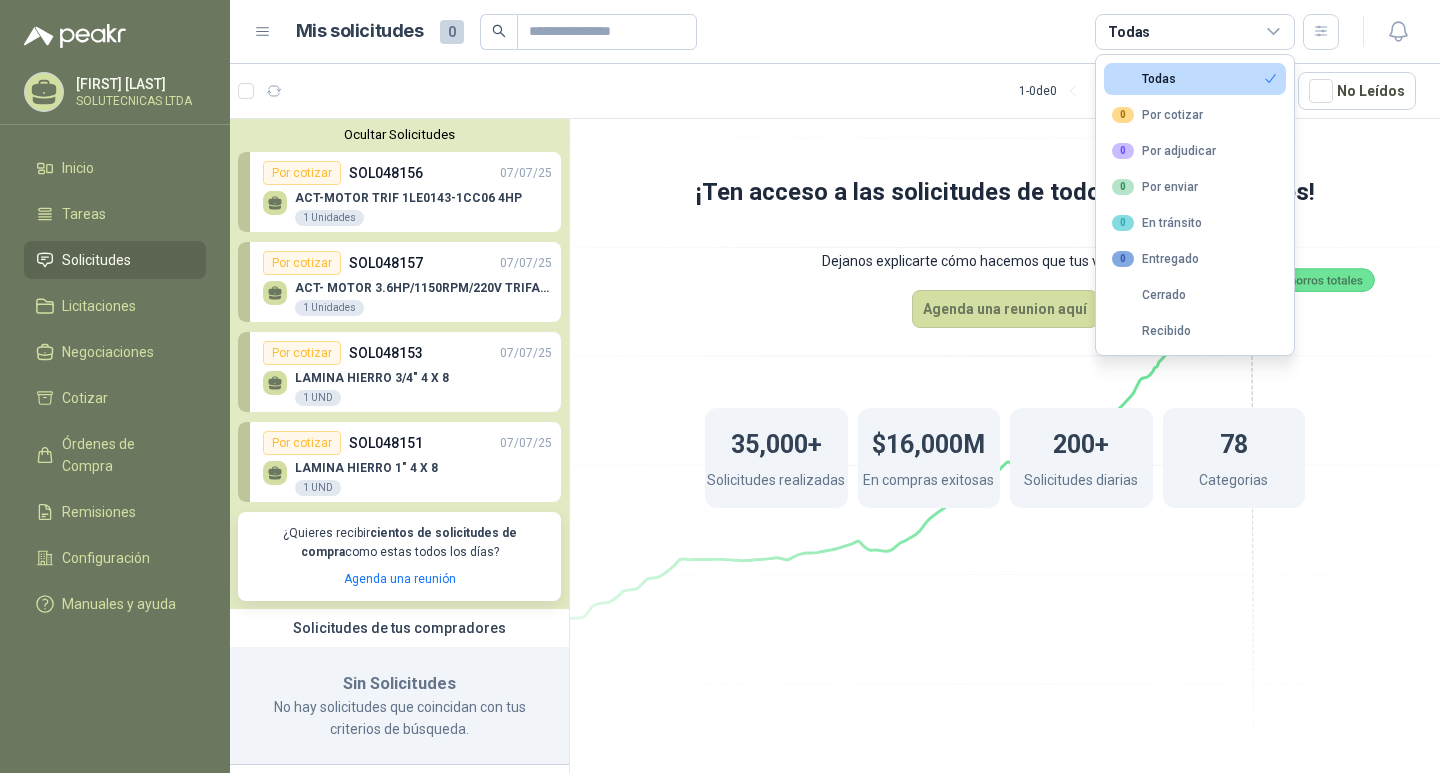 click at bounding box center (1274, 32) 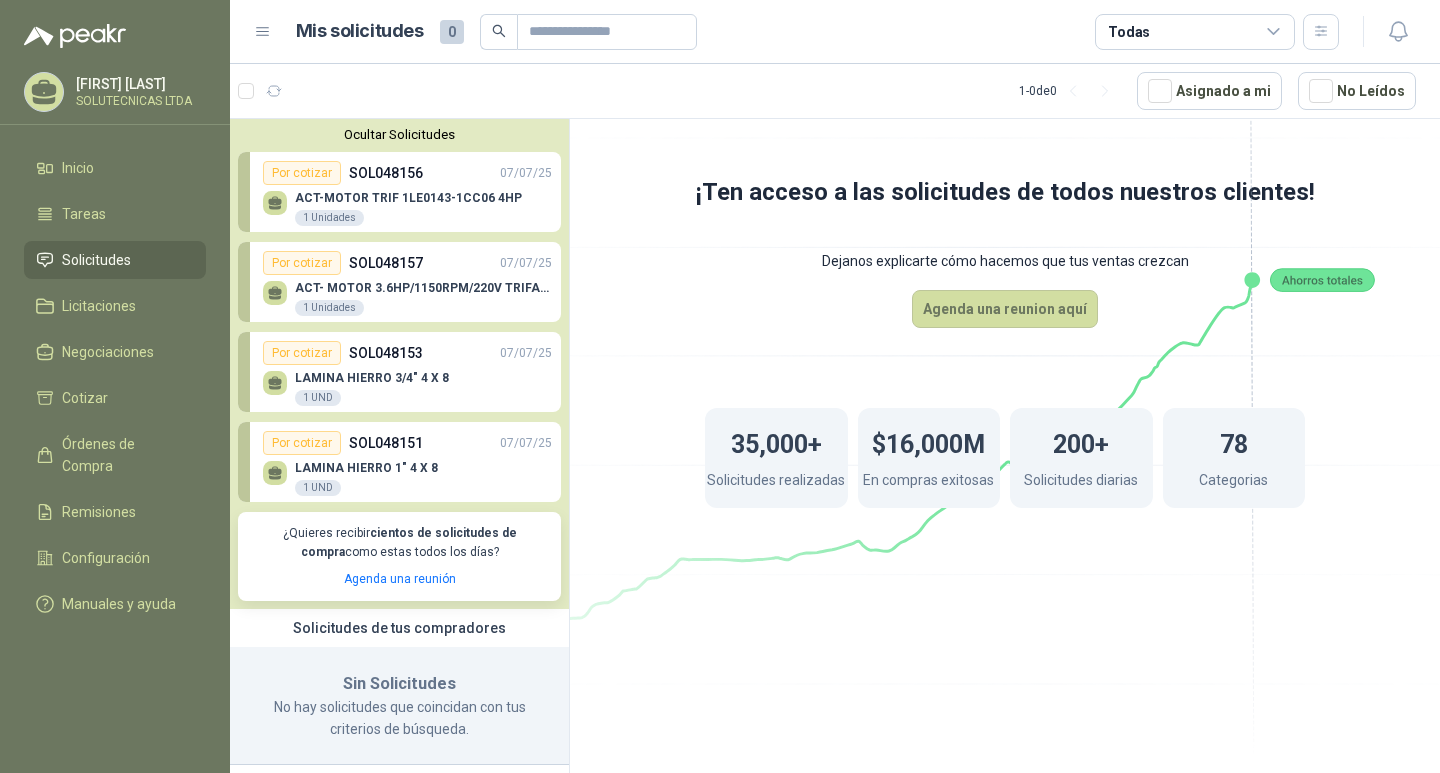 click at bounding box center [1273, 31] 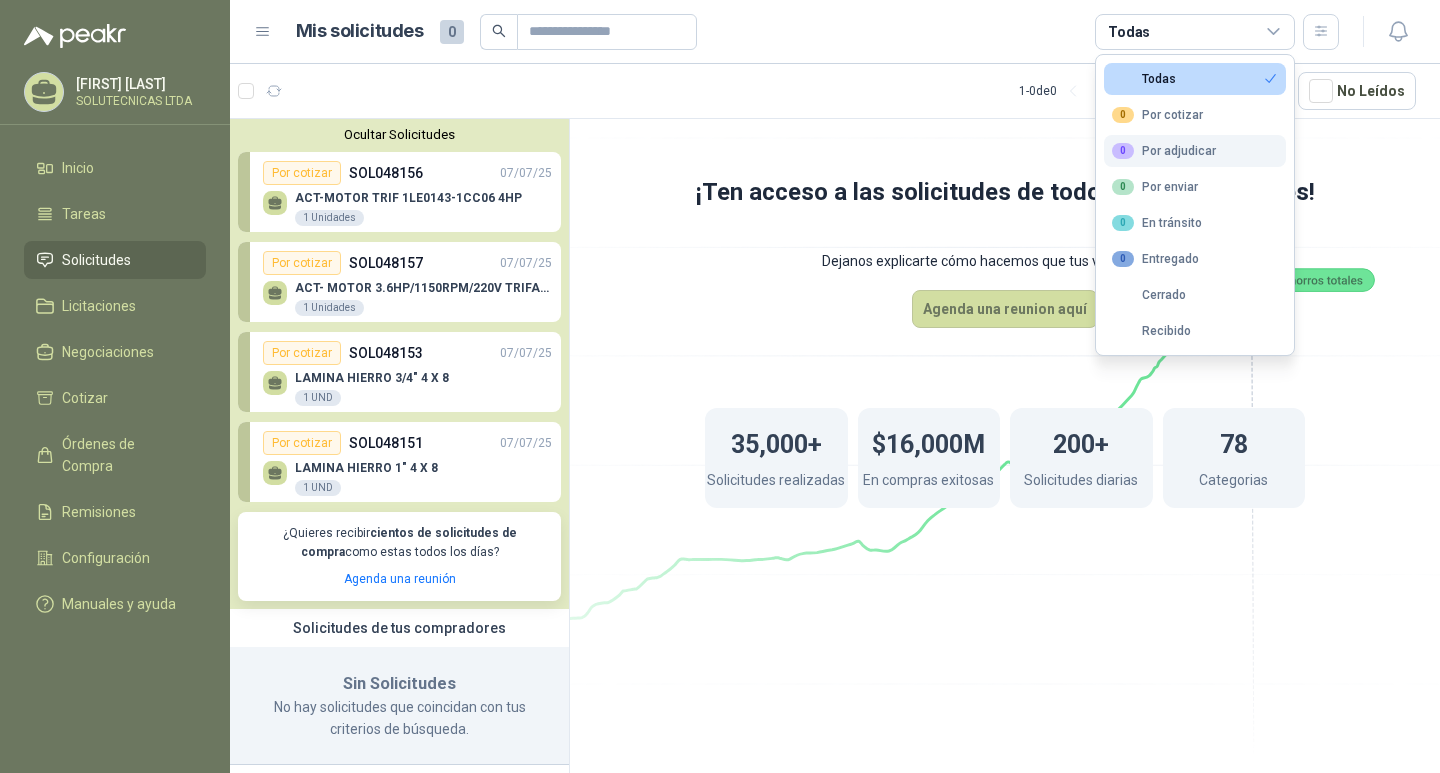 click on "0 Por adjudicar" at bounding box center (1144, 79) 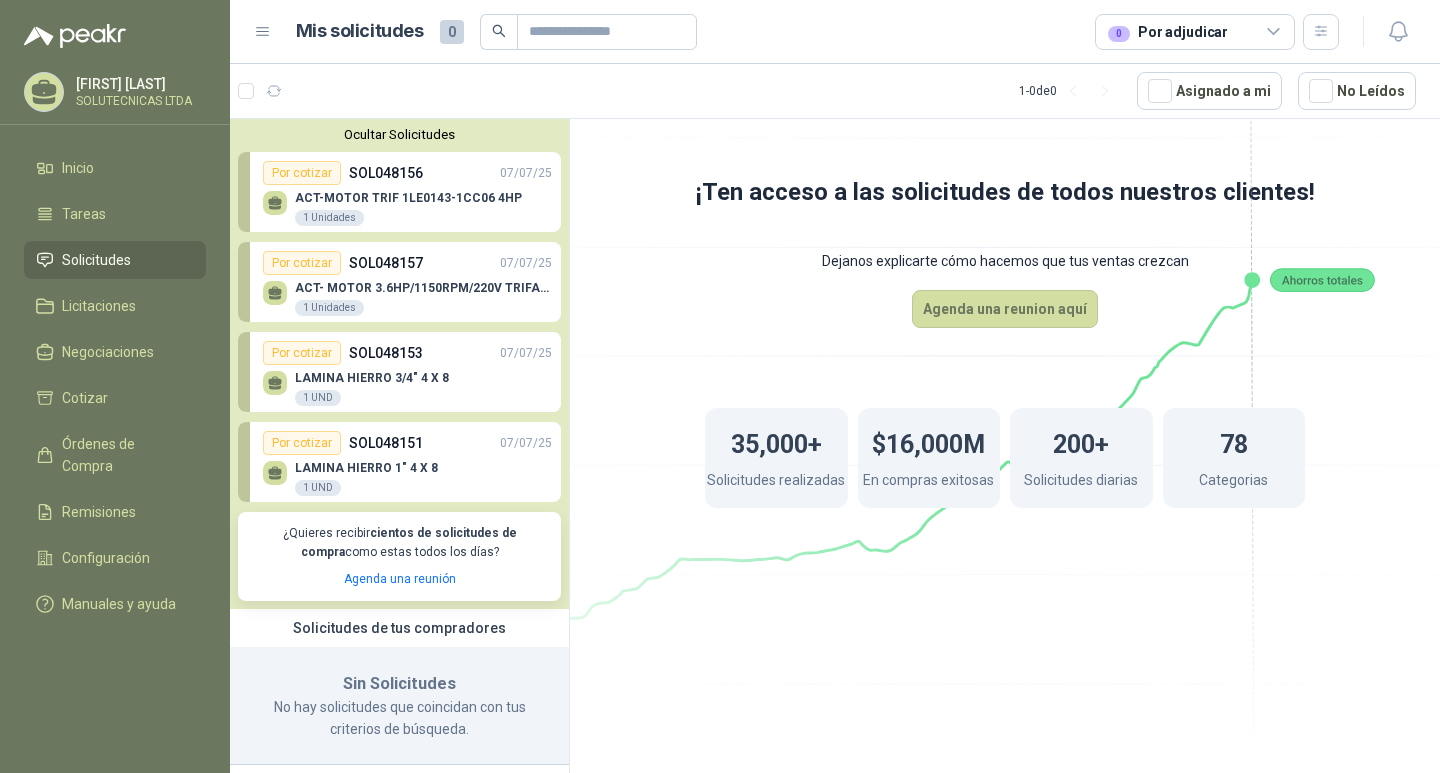 click on "ACT- MOTOR 3.6HP/1150RPM/220V TRIFASICO 1   Unidades" at bounding box center (423, 299) 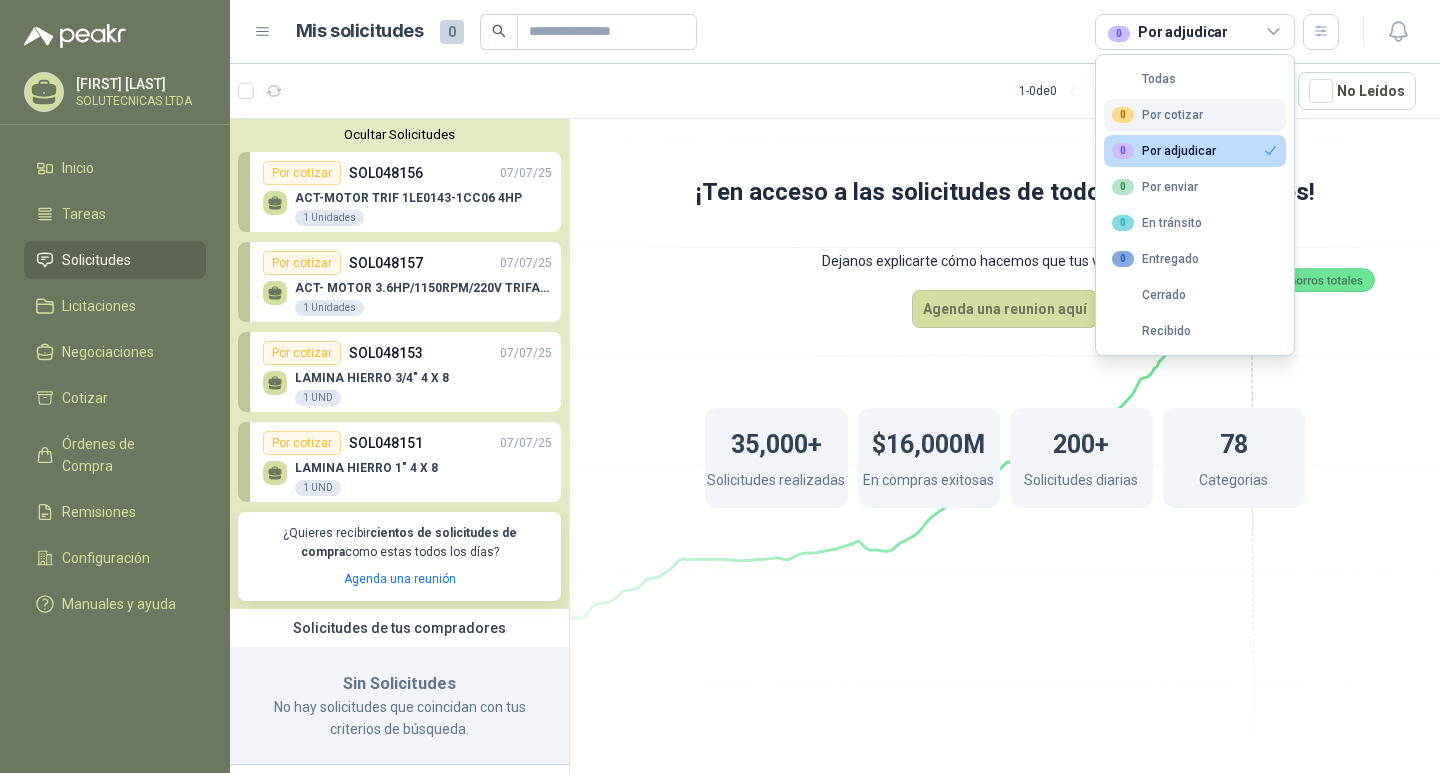 click on "0 Por cotizar" at bounding box center (1144, 79) 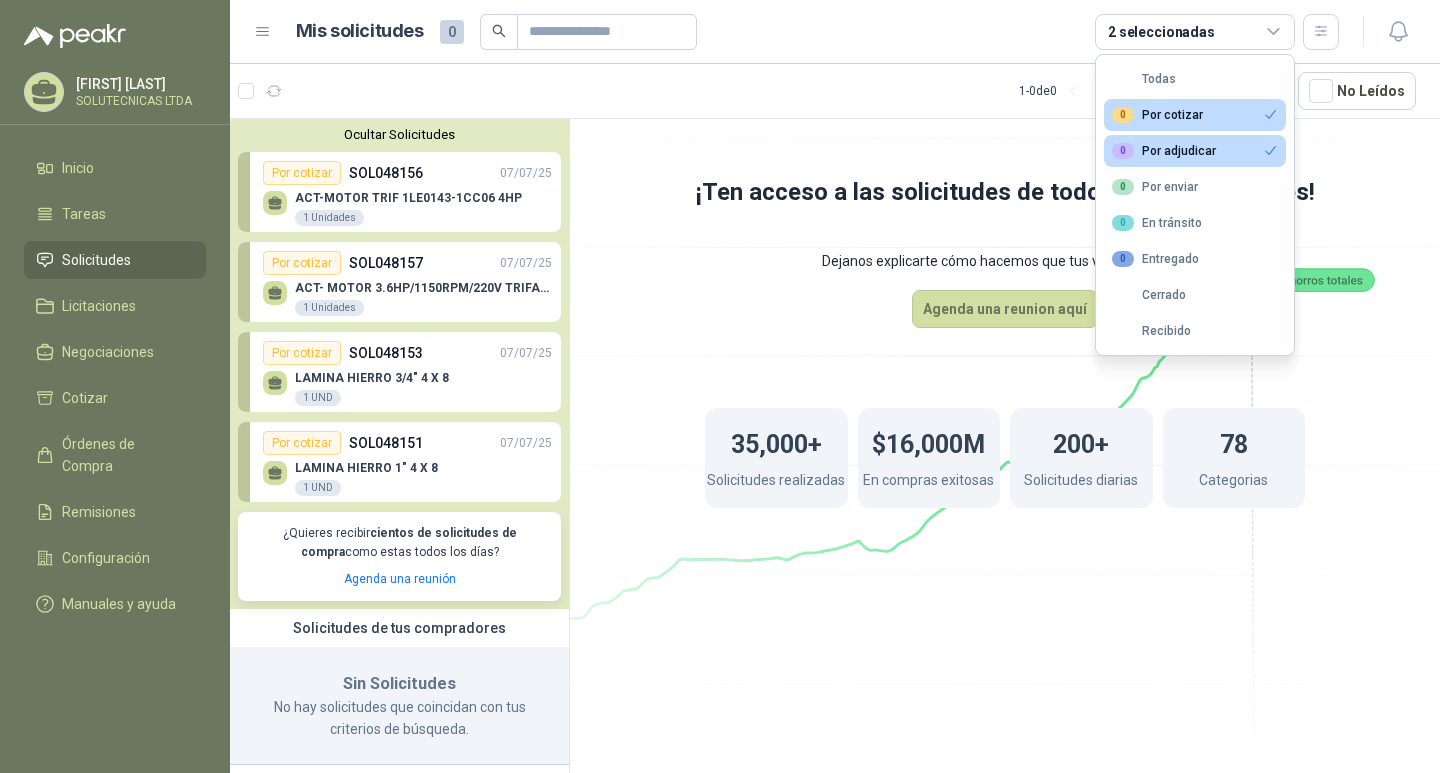 click on "0 Por adjudicar" at bounding box center (1195, 115) 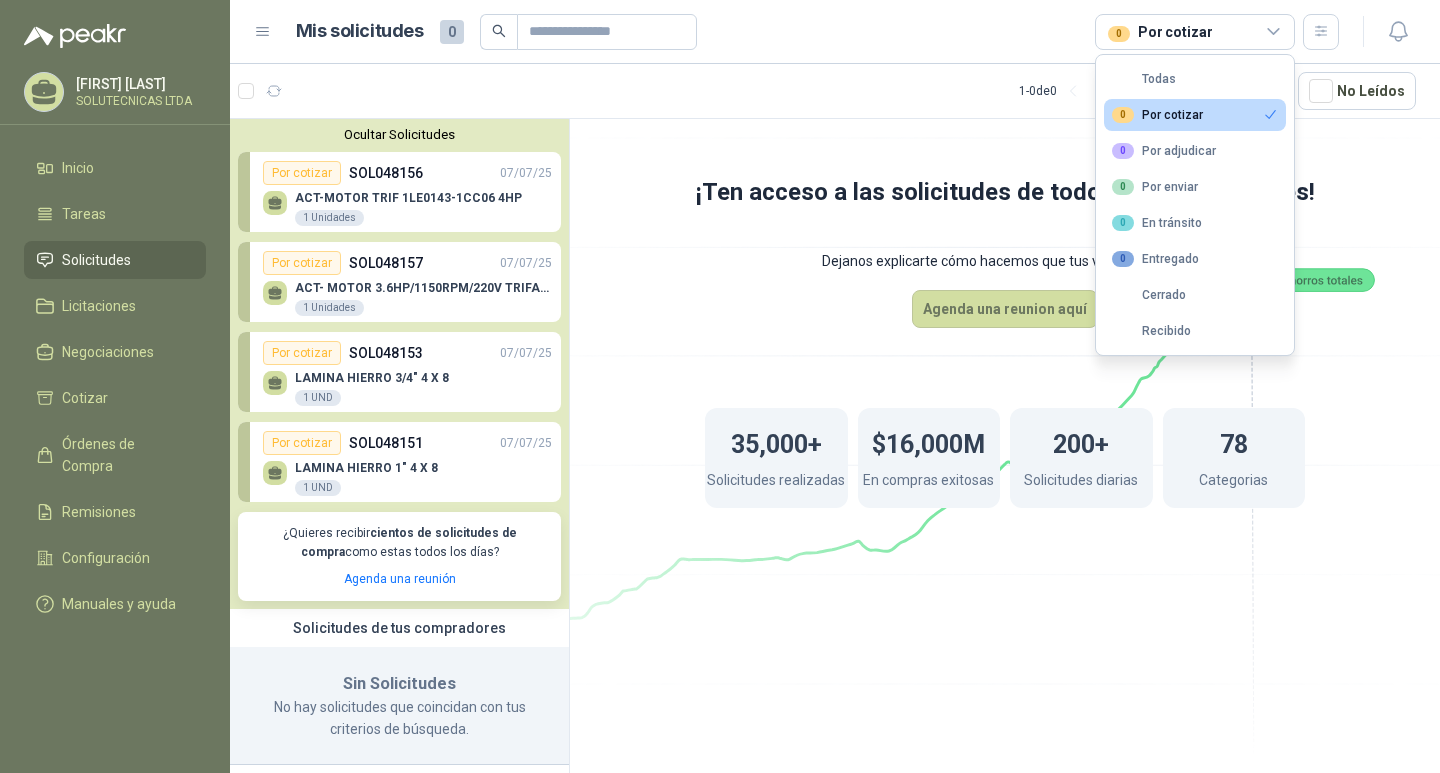 click on "ACT-MOTOR TRIF 1LE0143-1CC06 4HP" at bounding box center [408, 198] 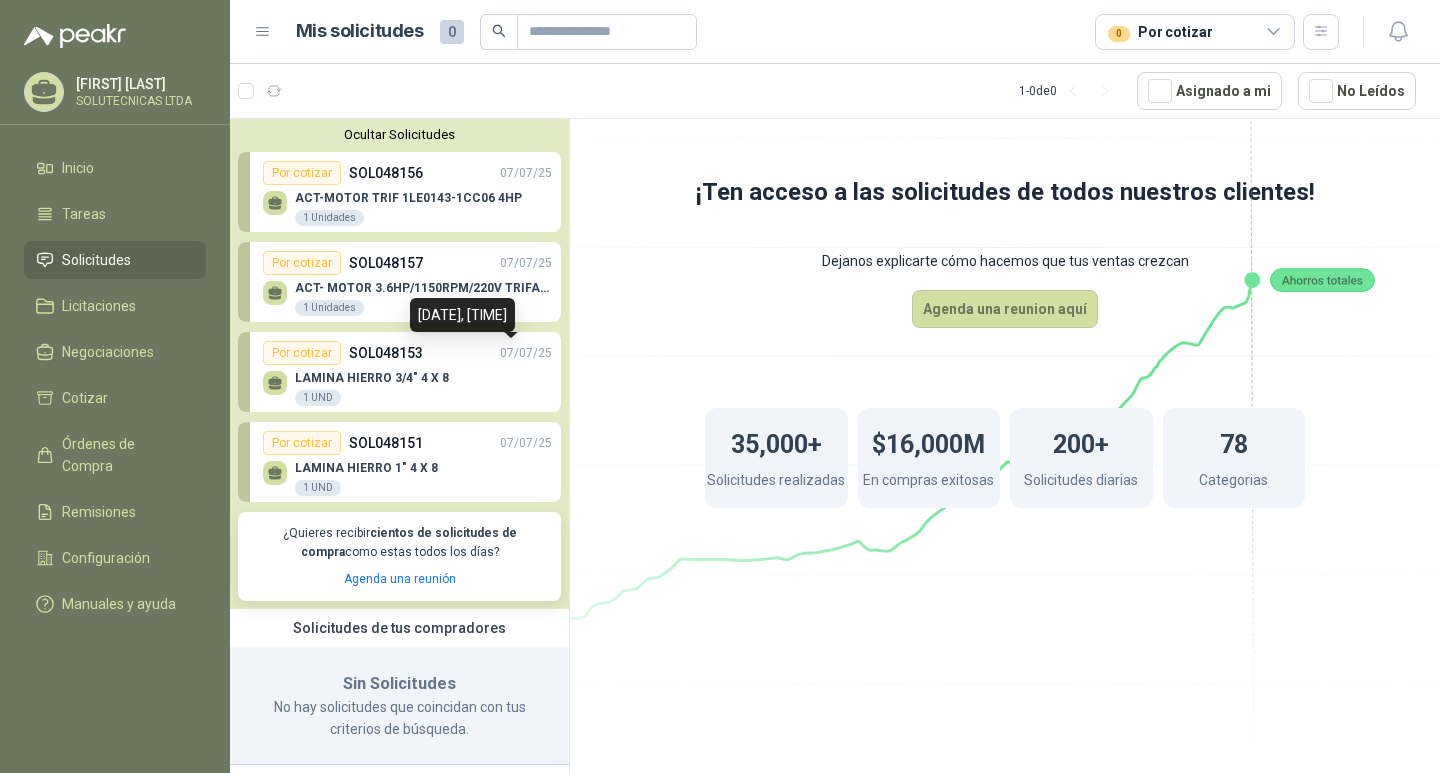 scroll, scrollTop: 14, scrollLeft: 0, axis: vertical 